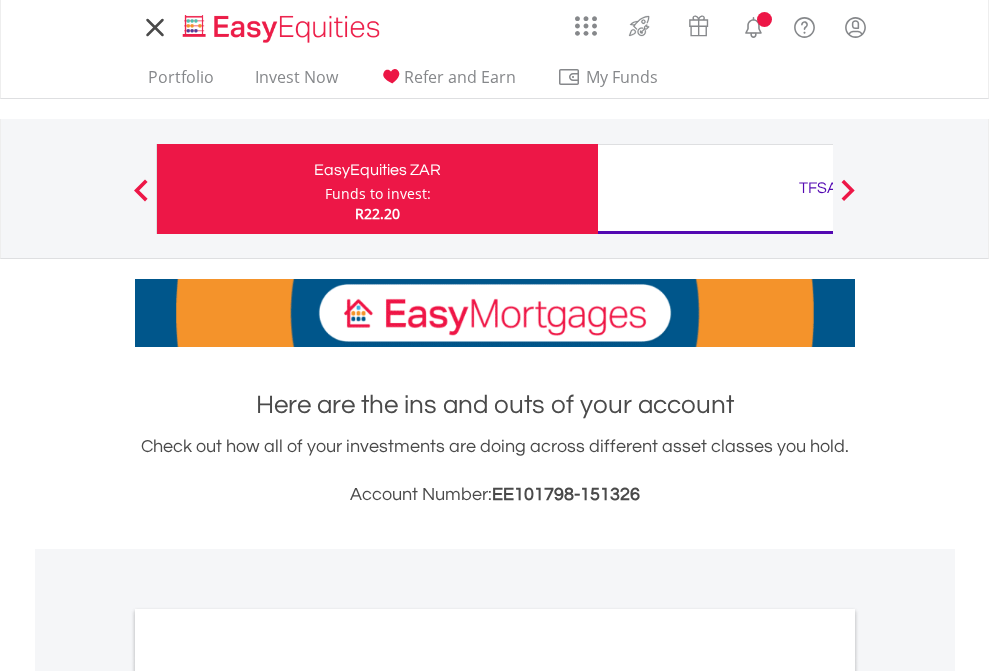 scroll, scrollTop: 0, scrollLeft: 0, axis: both 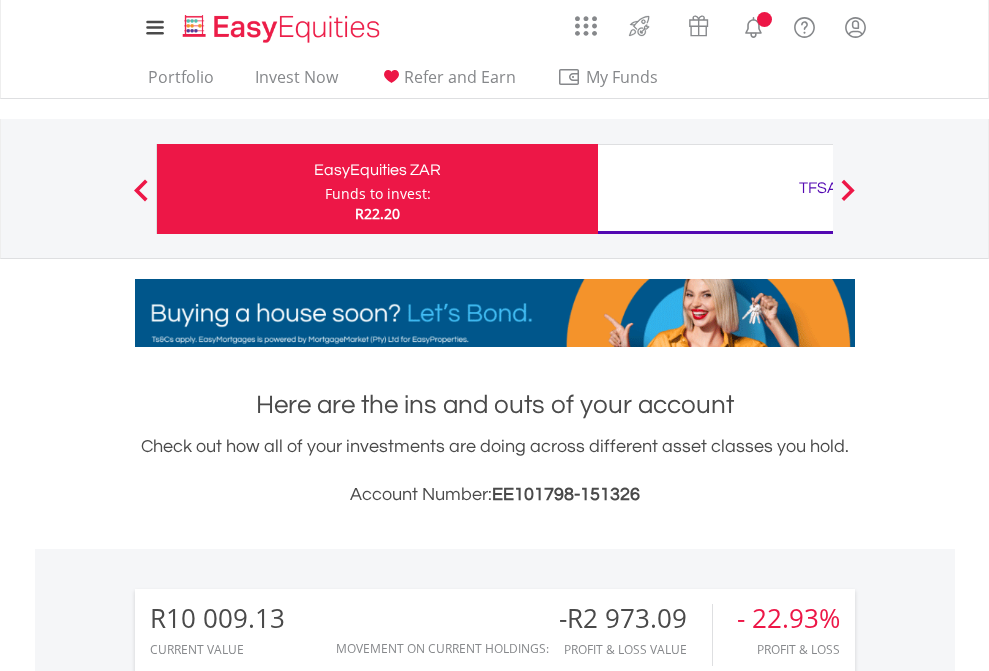click on "Funds to invest:" at bounding box center (378, 194) 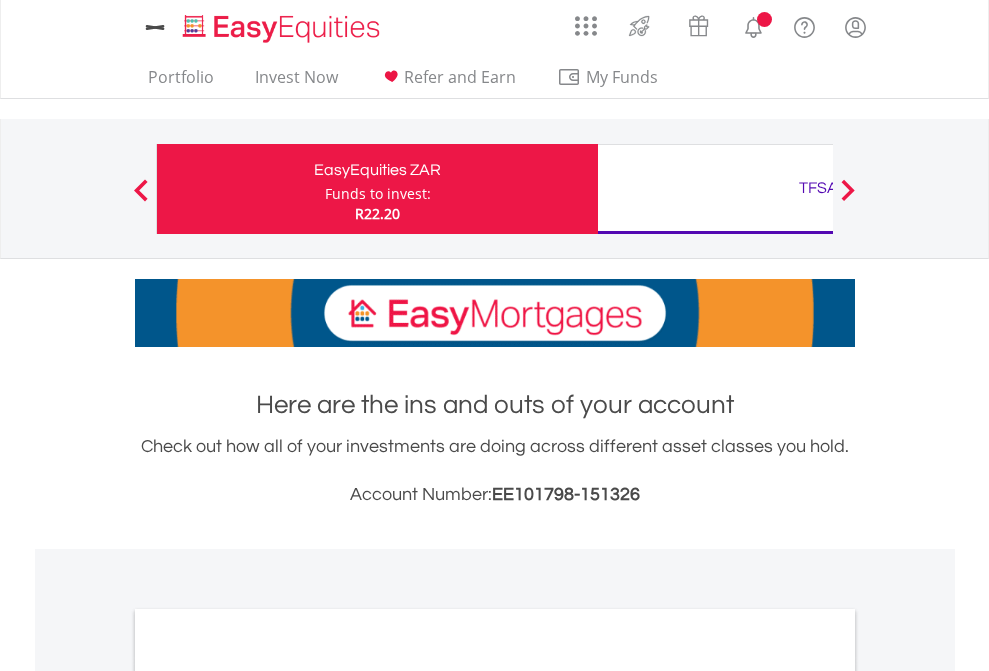 scroll, scrollTop: 0, scrollLeft: 0, axis: both 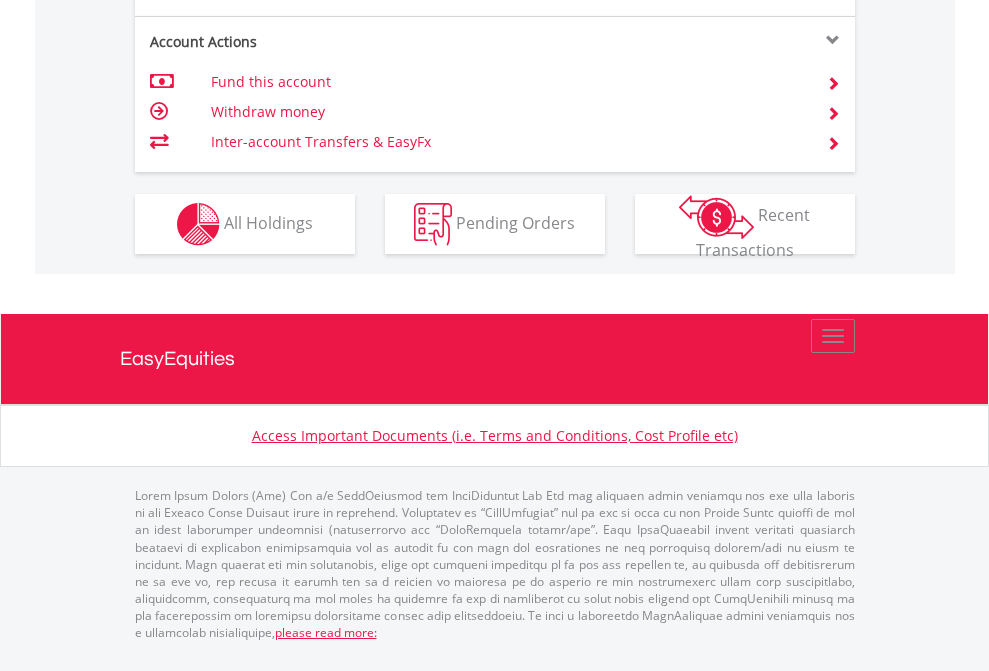 click on "Investment types" at bounding box center (706, -337) 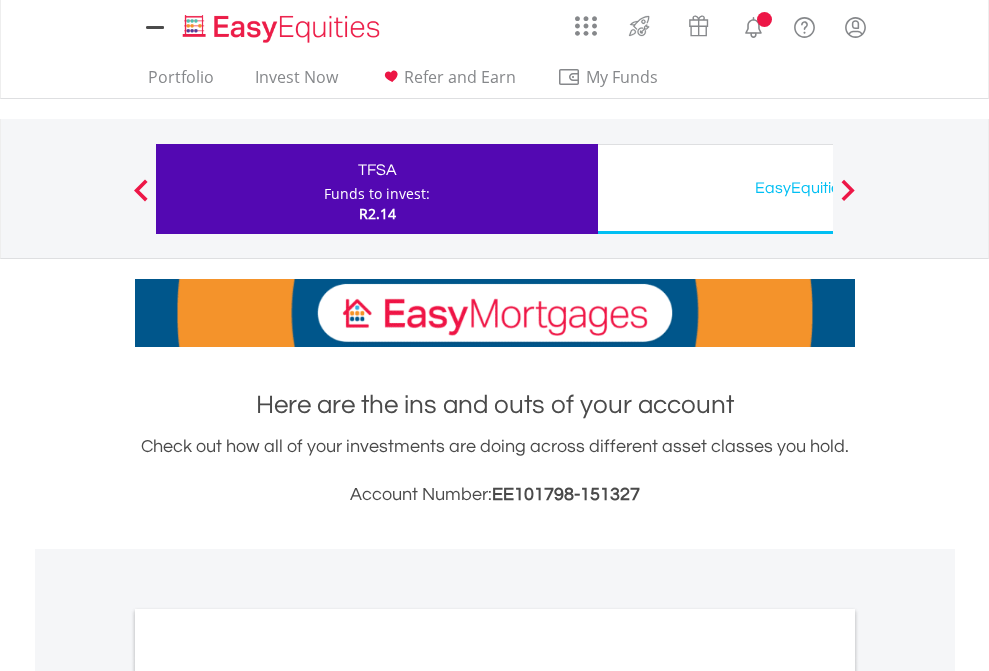 scroll, scrollTop: 0, scrollLeft: 0, axis: both 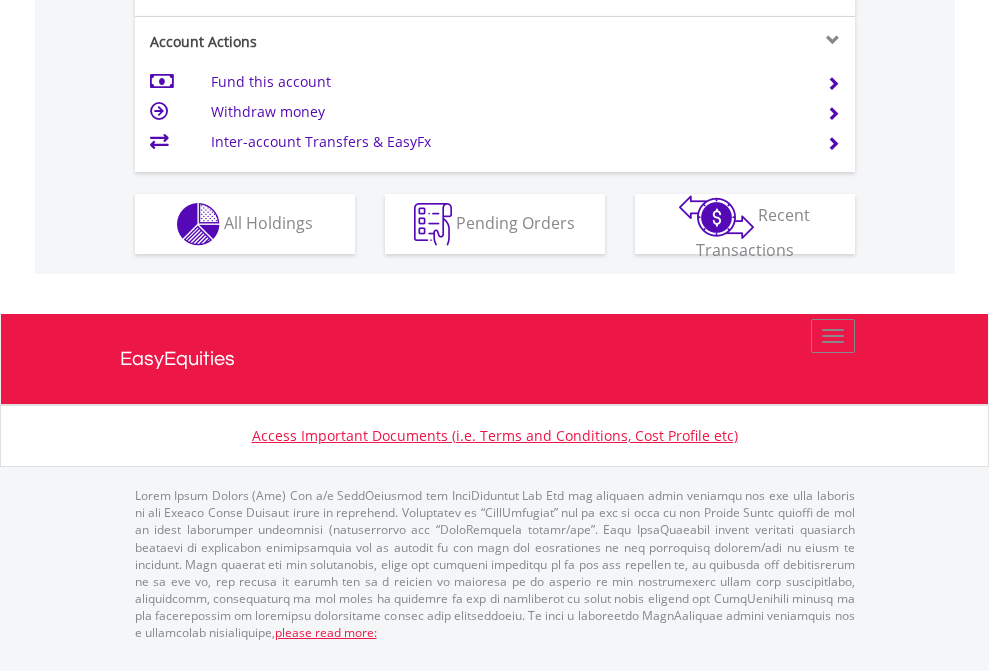 click on "Investment types" at bounding box center [706, -337] 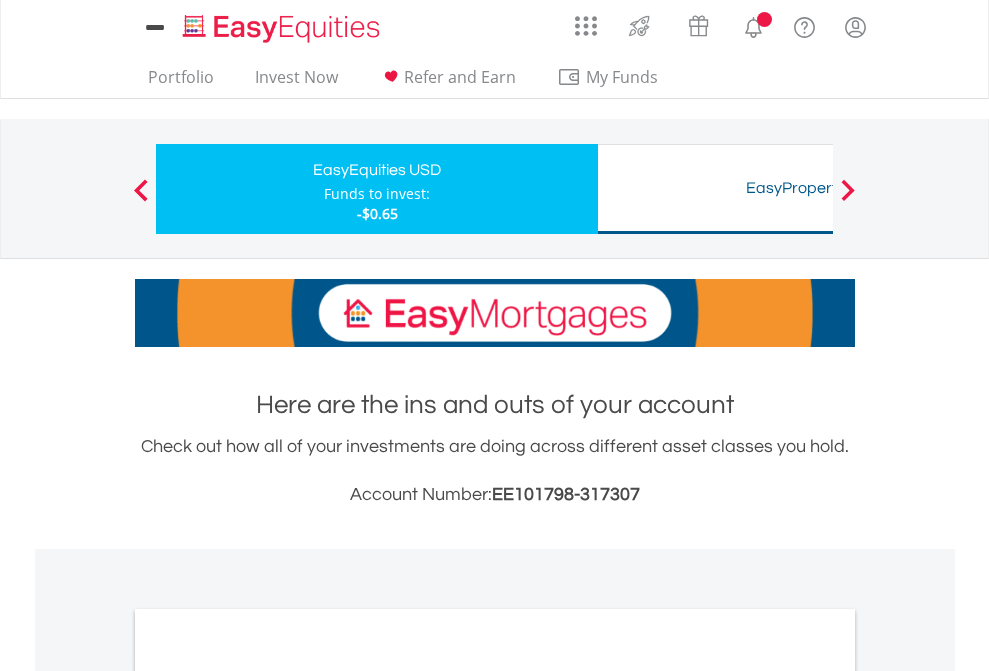 scroll, scrollTop: 0, scrollLeft: 0, axis: both 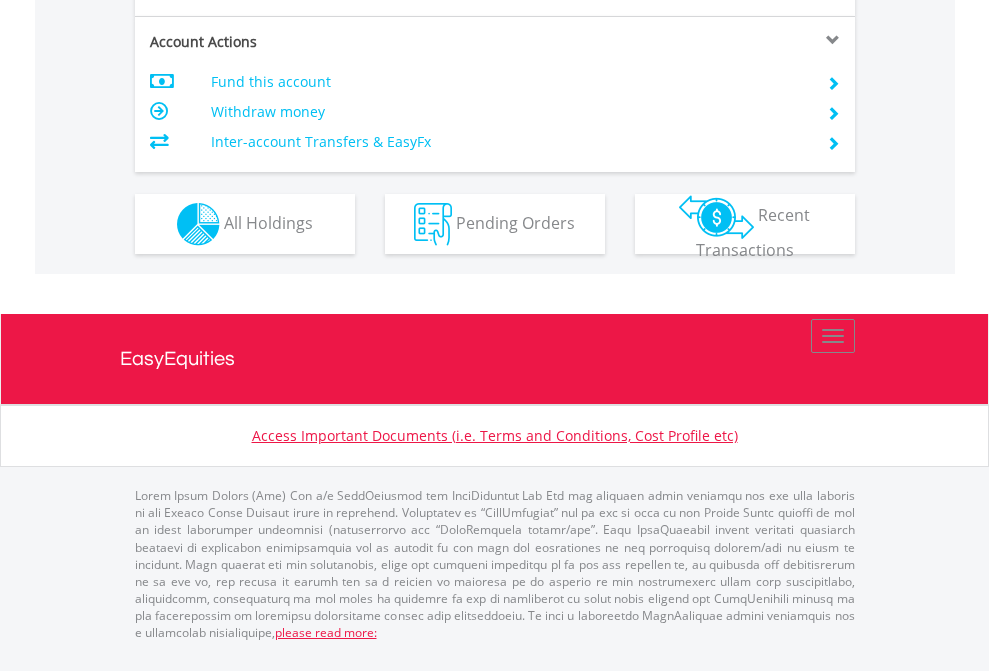 click on "Investment types" at bounding box center (706, -337) 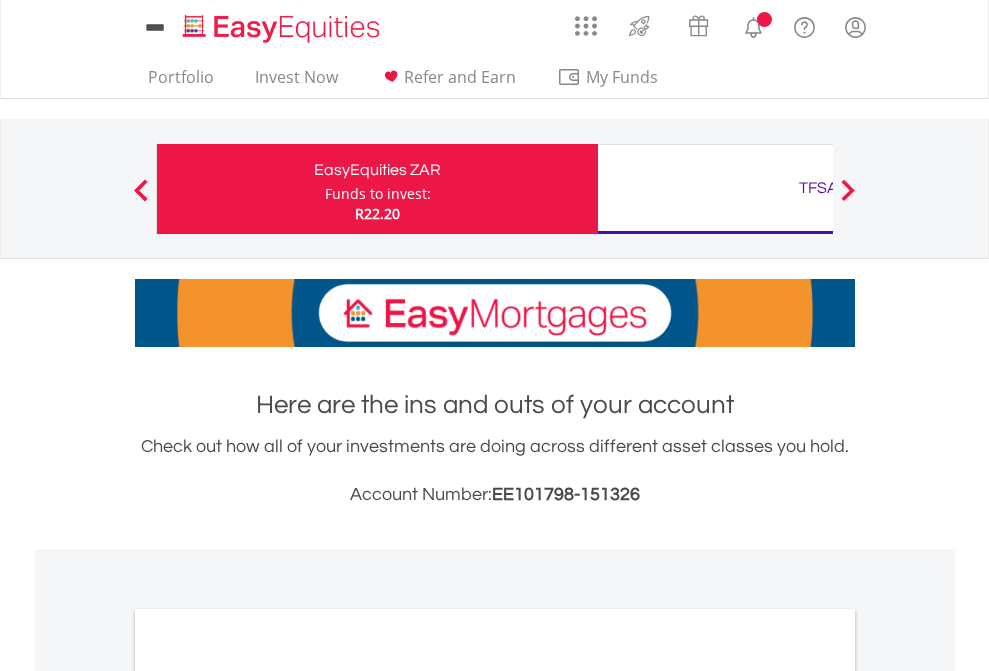 scroll, scrollTop: 1202, scrollLeft: 0, axis: vertical 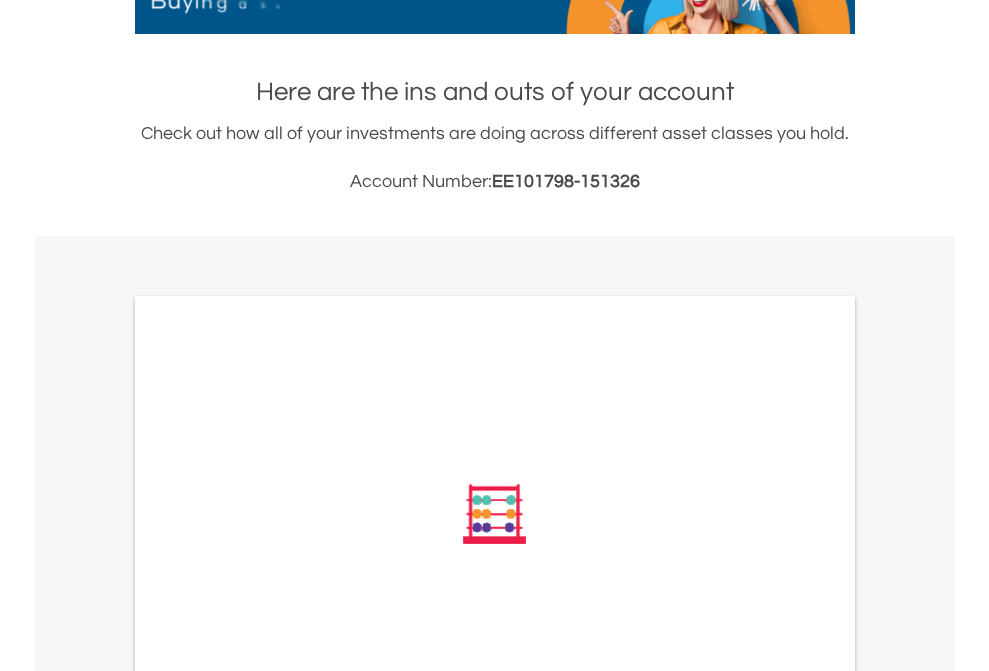 click on "All Holdings" at bounding box center [268, 783] 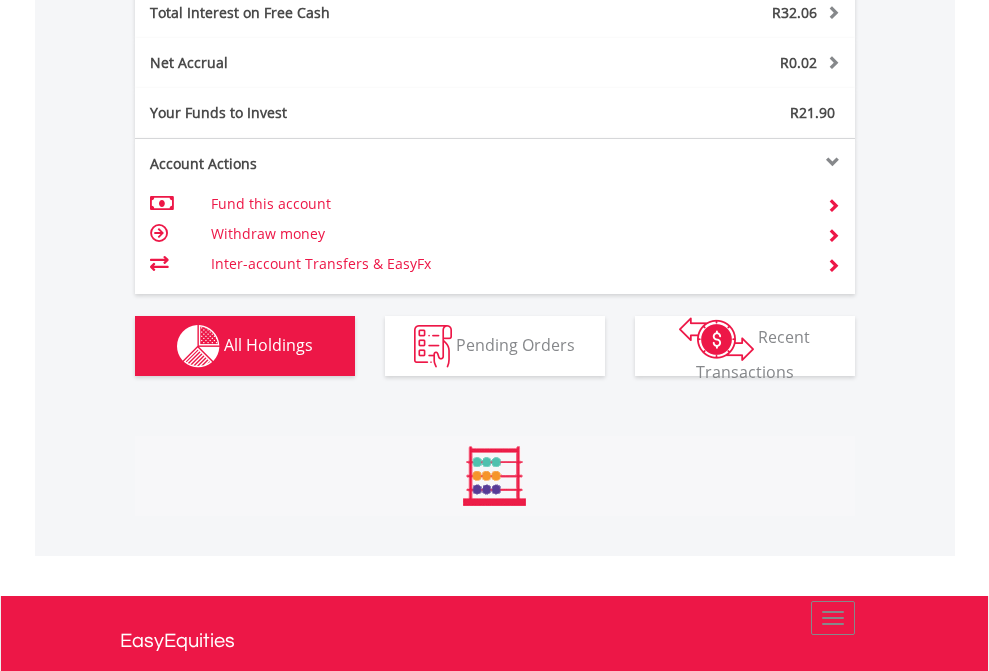 scroll, scrollTop: 999808, scrollLeft: 999687, axis: both 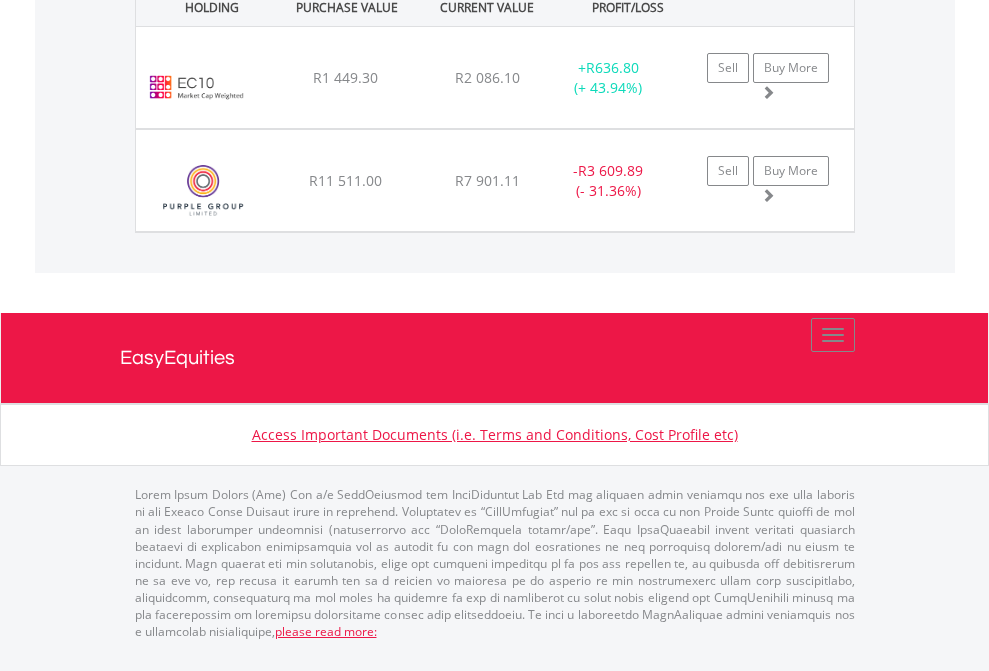 click on "TFSA" at bounding box center (818, -1522) 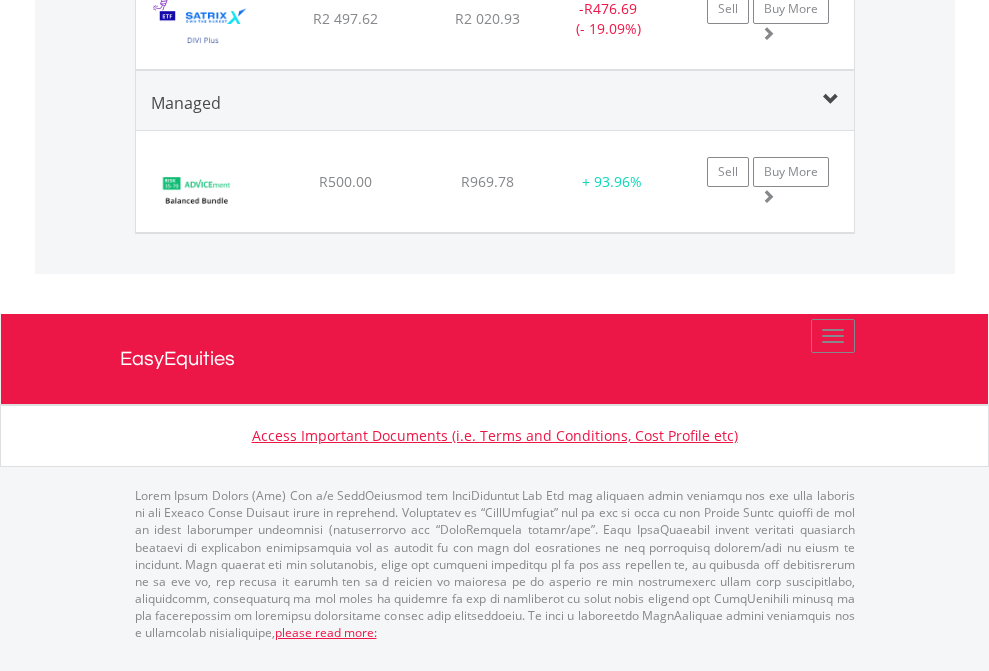 scroll, scrollTop: 2265, scrollLeft: 0, axis: vertical 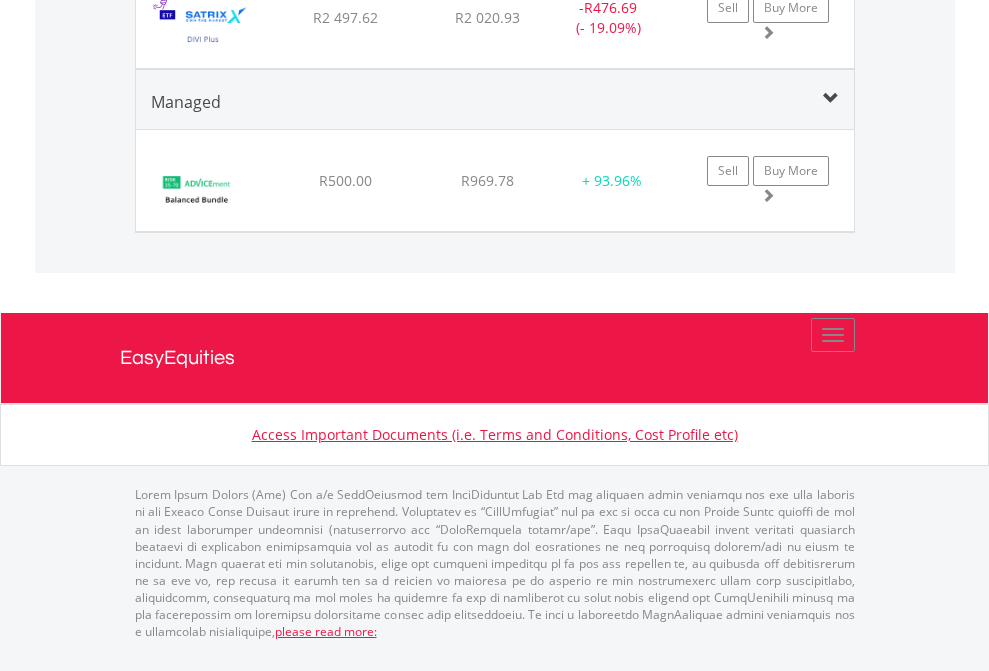 click on "EasyEquities USD" at bounding box center [818, -1645] 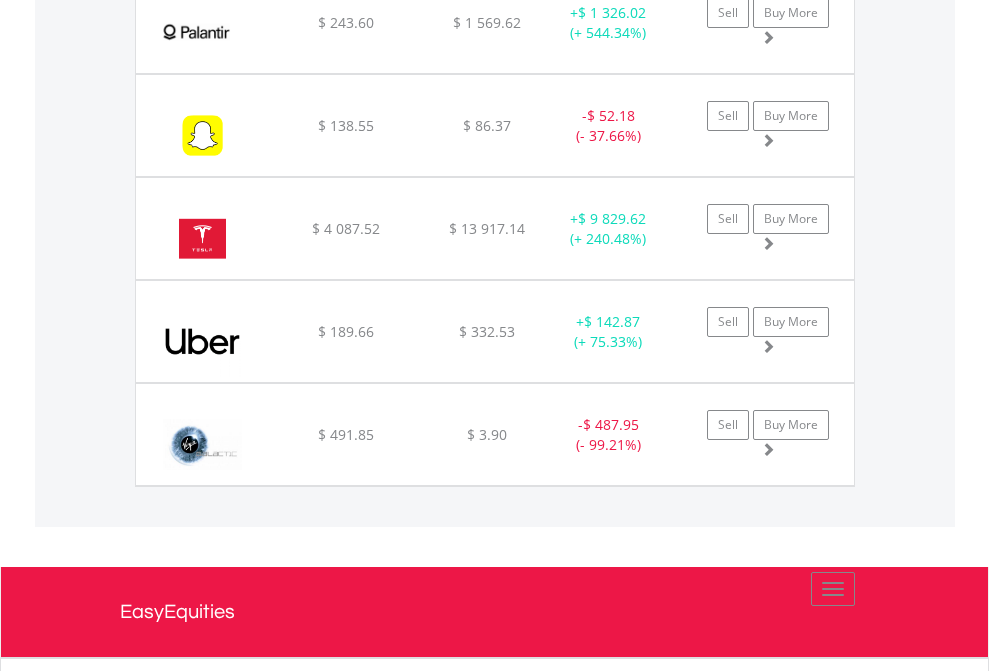 scroll, scrollTop: 2265, scrollLeft: 0, axis: vertical 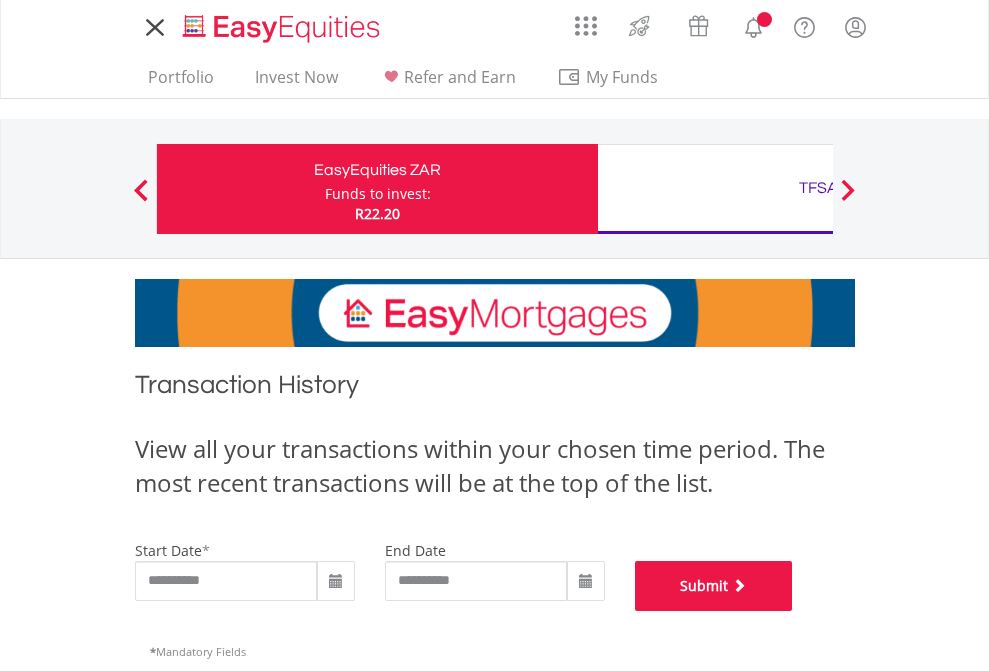 click on "Submit" at bounding box center [714, 586] 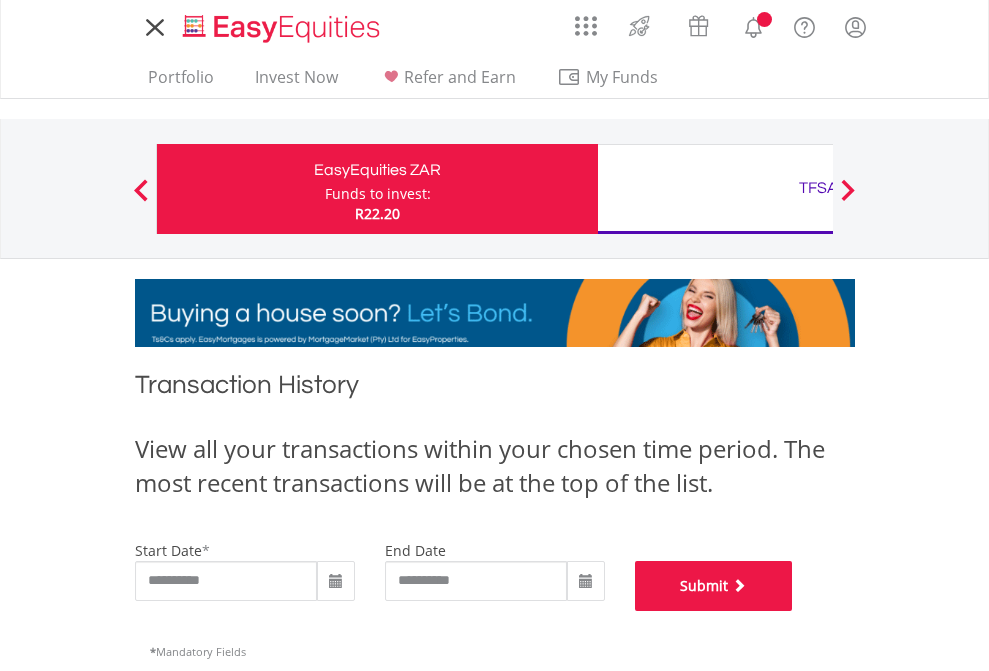 scroll, scrollTop: 811, scrollLeft: 0, axis: vertical 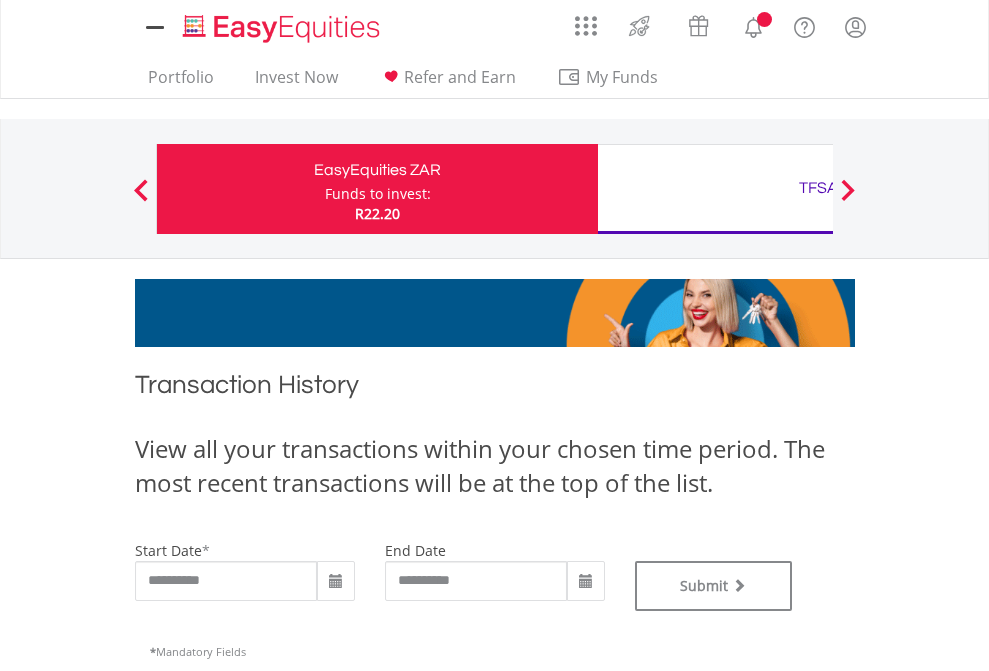 click on "TFSA" at bounding box center [818, 188] 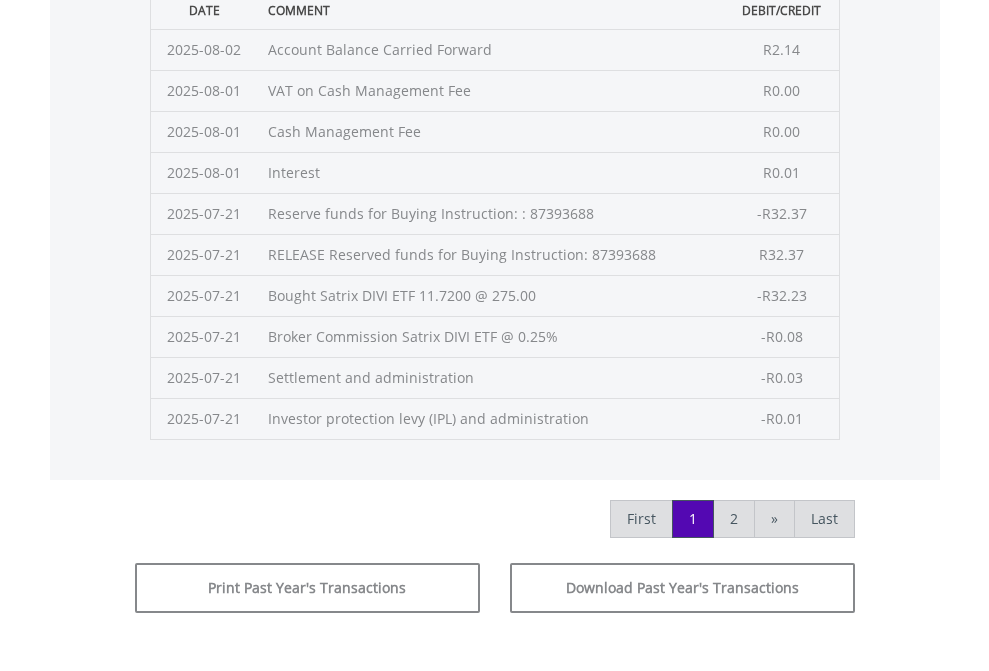 click on "Submit" at bounding box center [714, -225] 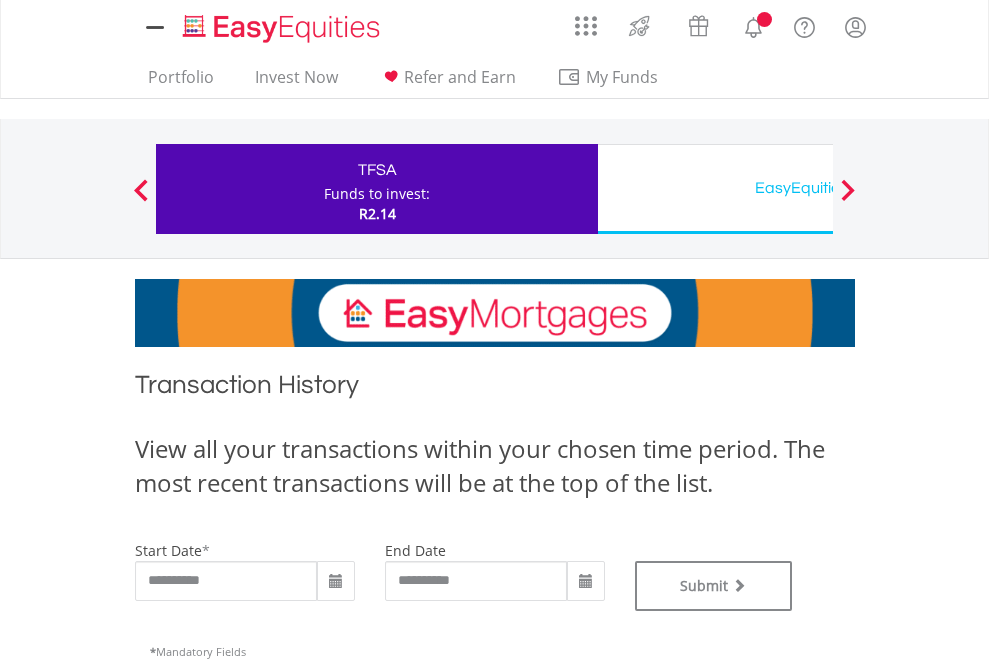 scroll, scrollTop: 0, scrollLeft: 0, axis: both 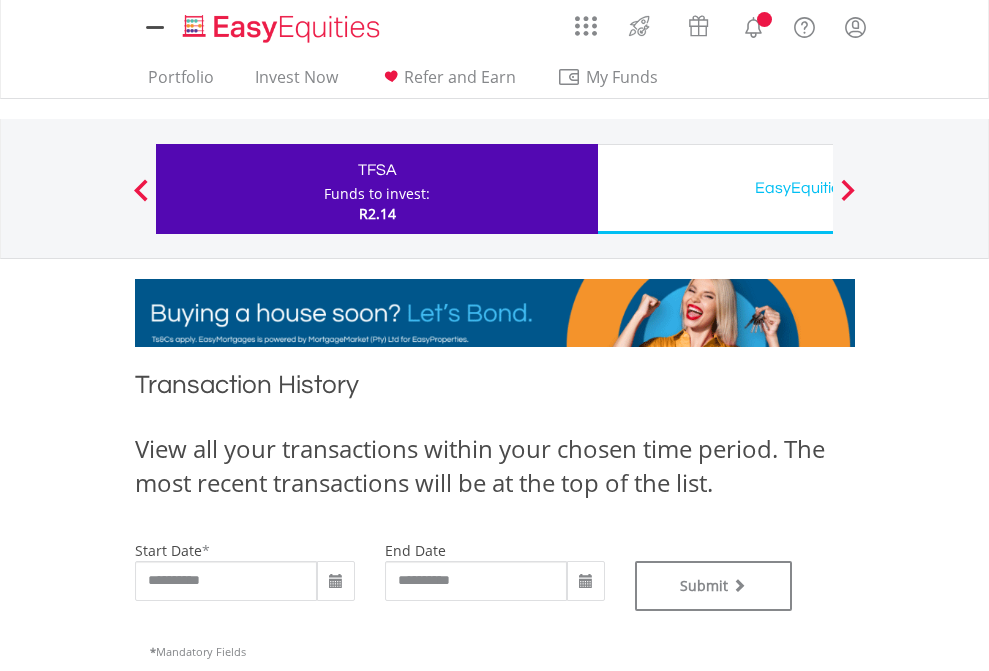 click on "EasyEquities USD" at bounding box center [818, 188] 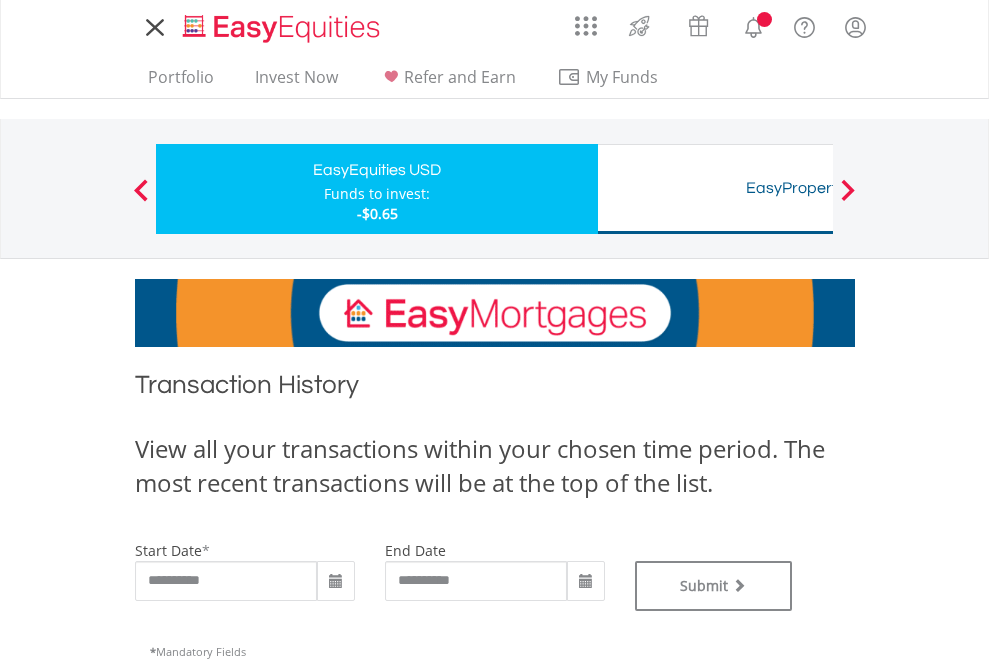 scroll, scrollTop: 0, scrollLeft: 0, axis: both 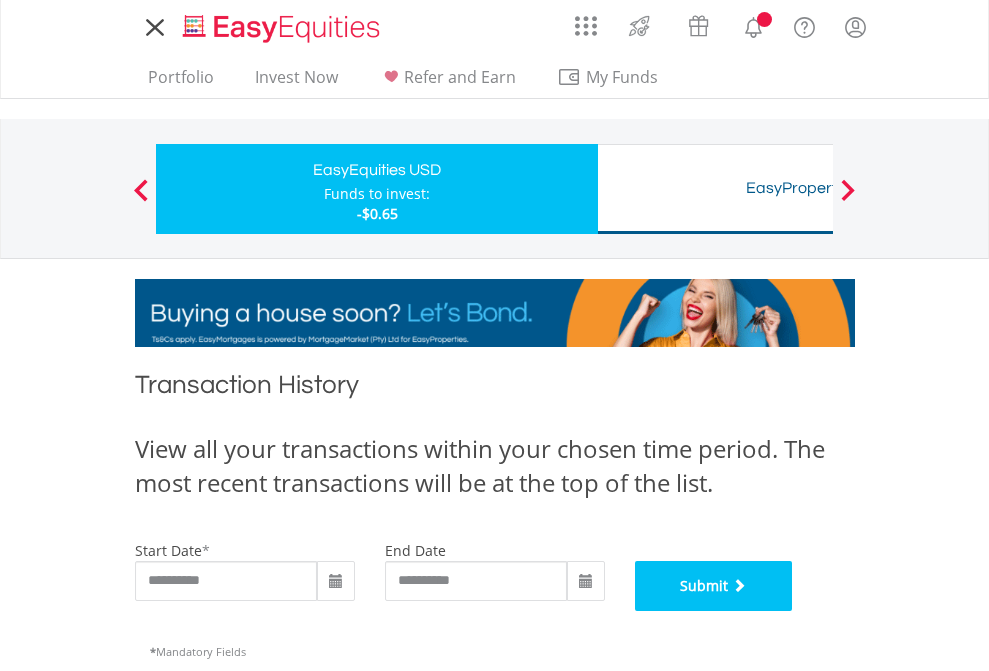 click on "Submit" at bounding box center (714, 586) 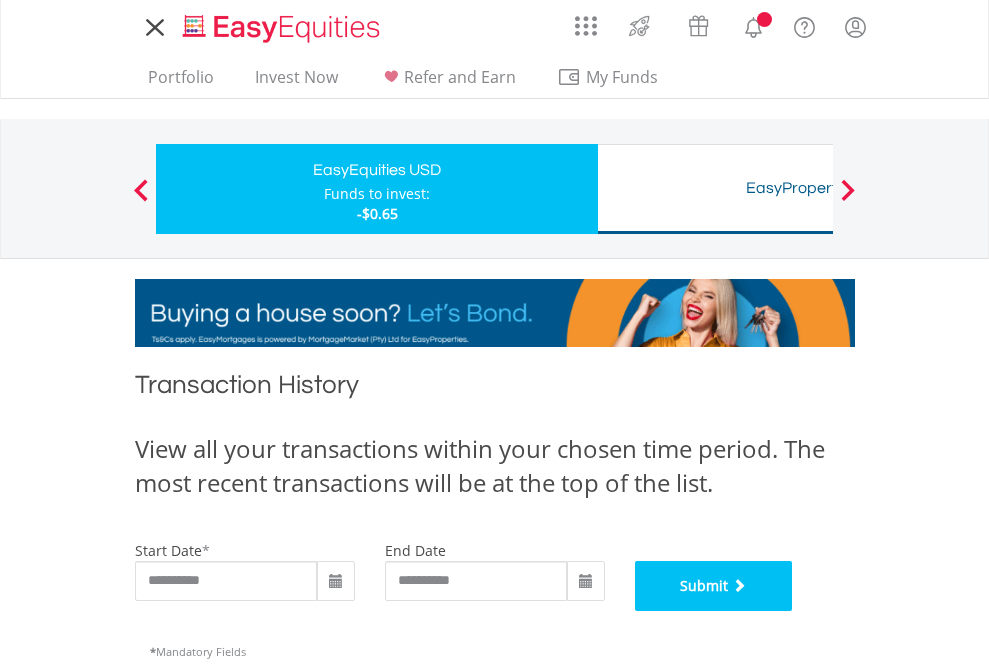 scroll, scrollTop: 811, scrollLeft: 0, axis: vertical 